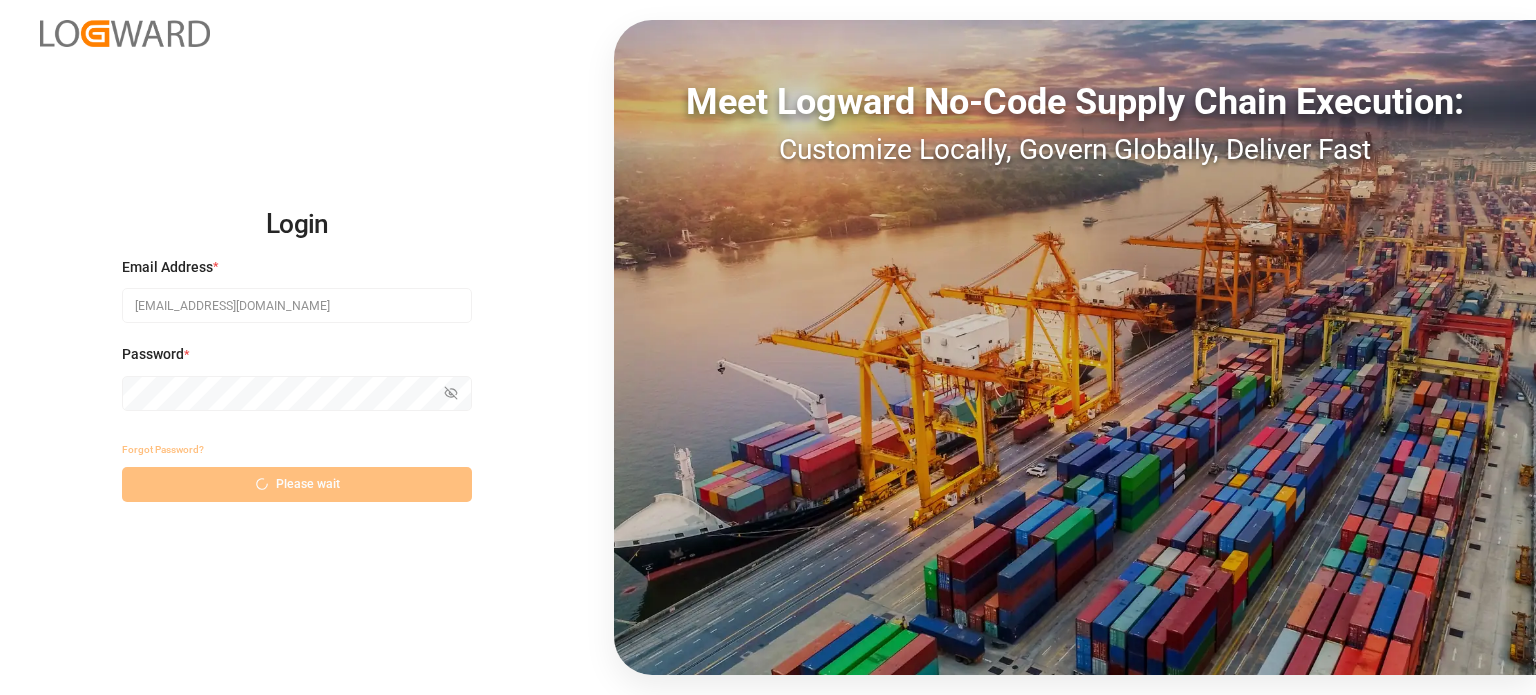 scroll, scrollTop: 0, scrollLeft: 0, axis: both 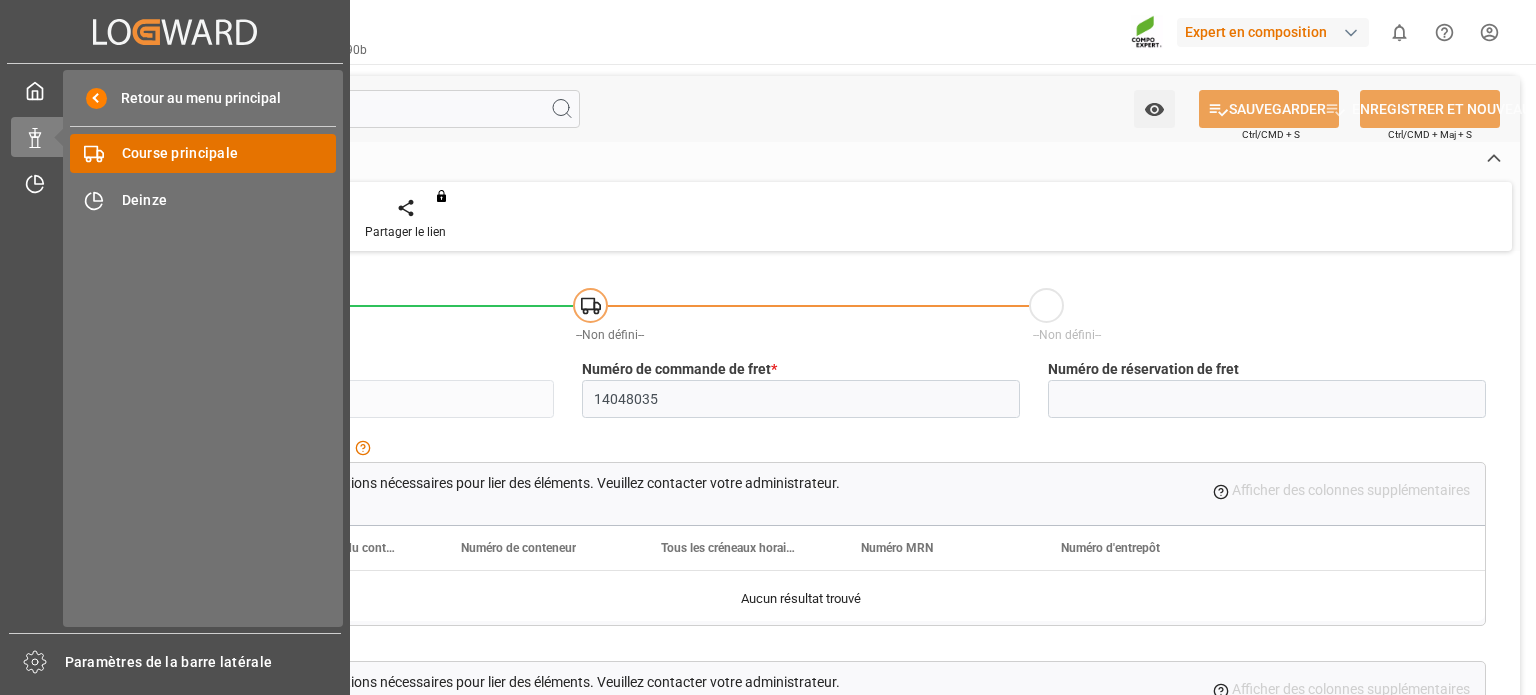 click on "Course principale" at bounding box center [180, 153] 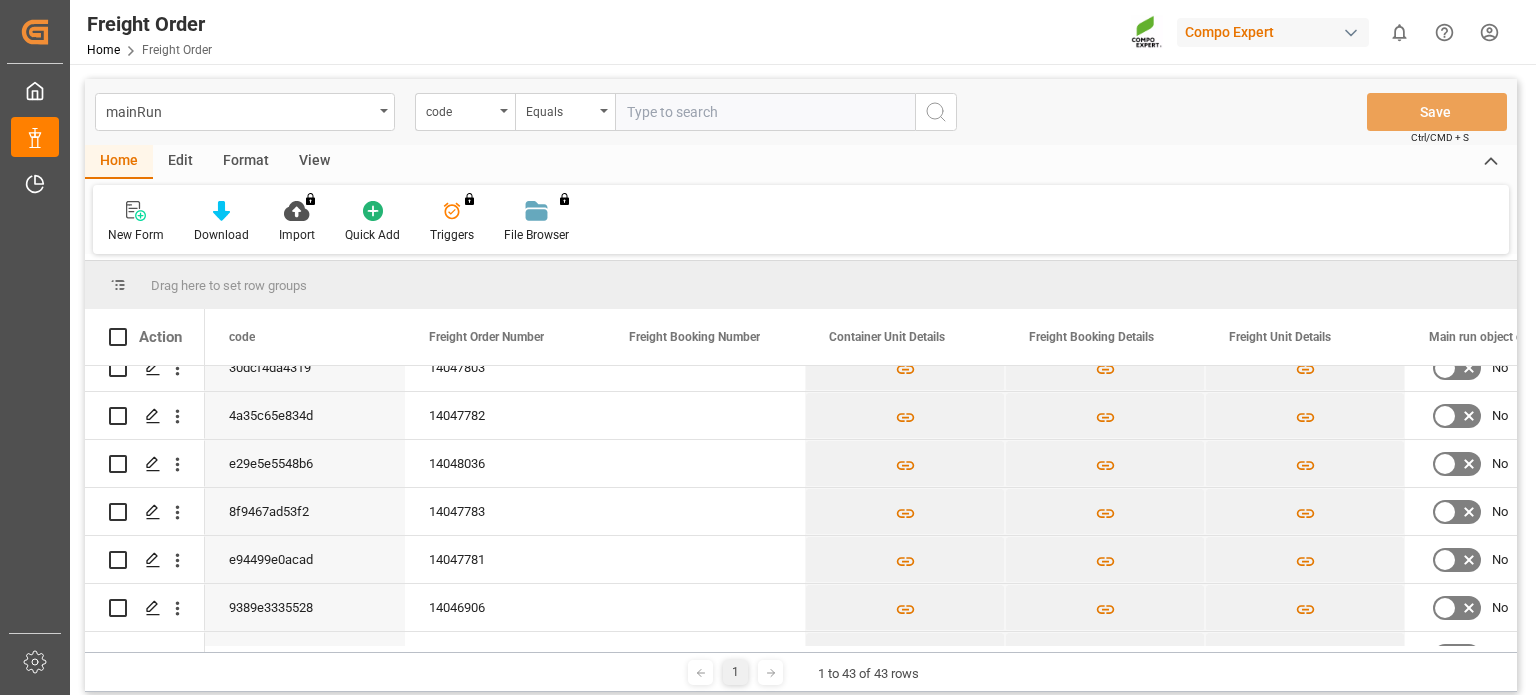scroll, scrollTop: 1079, scrollLeft: 0, axis: vertical 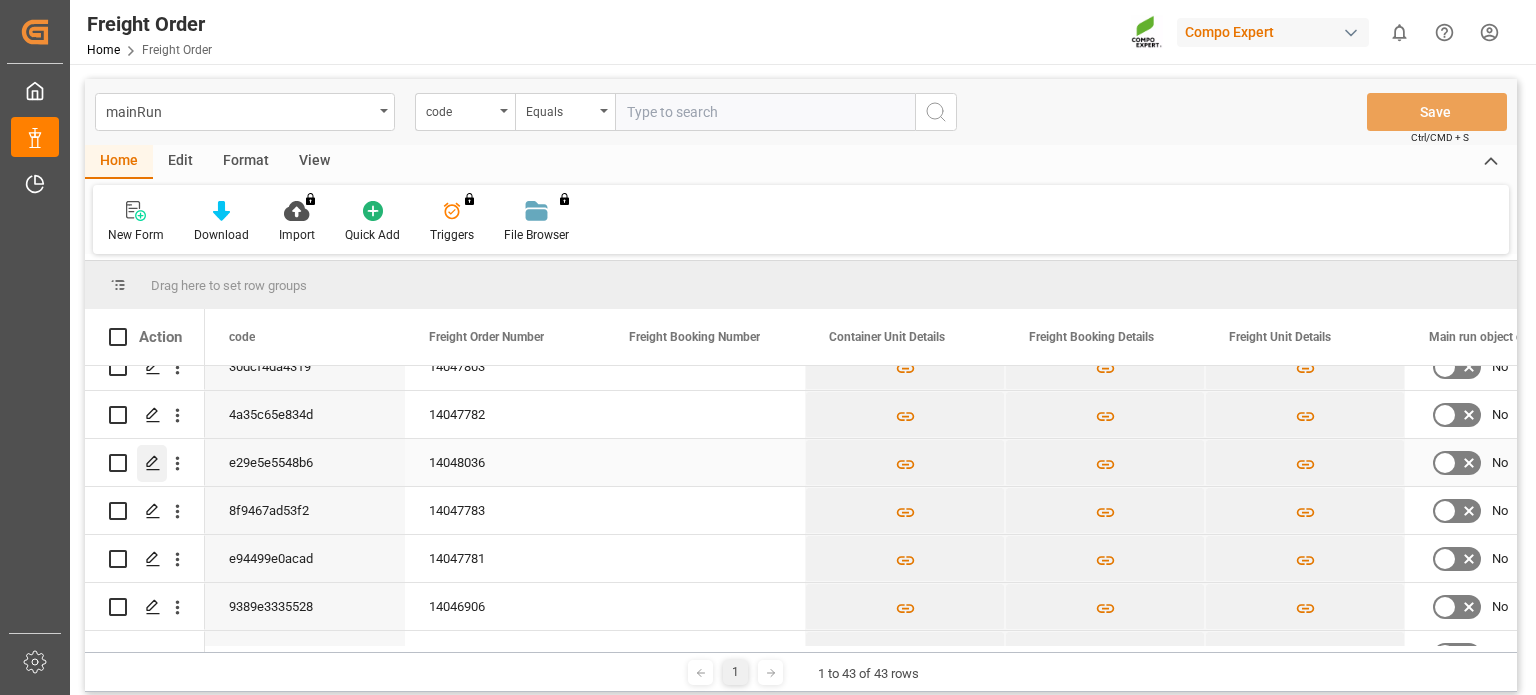 click 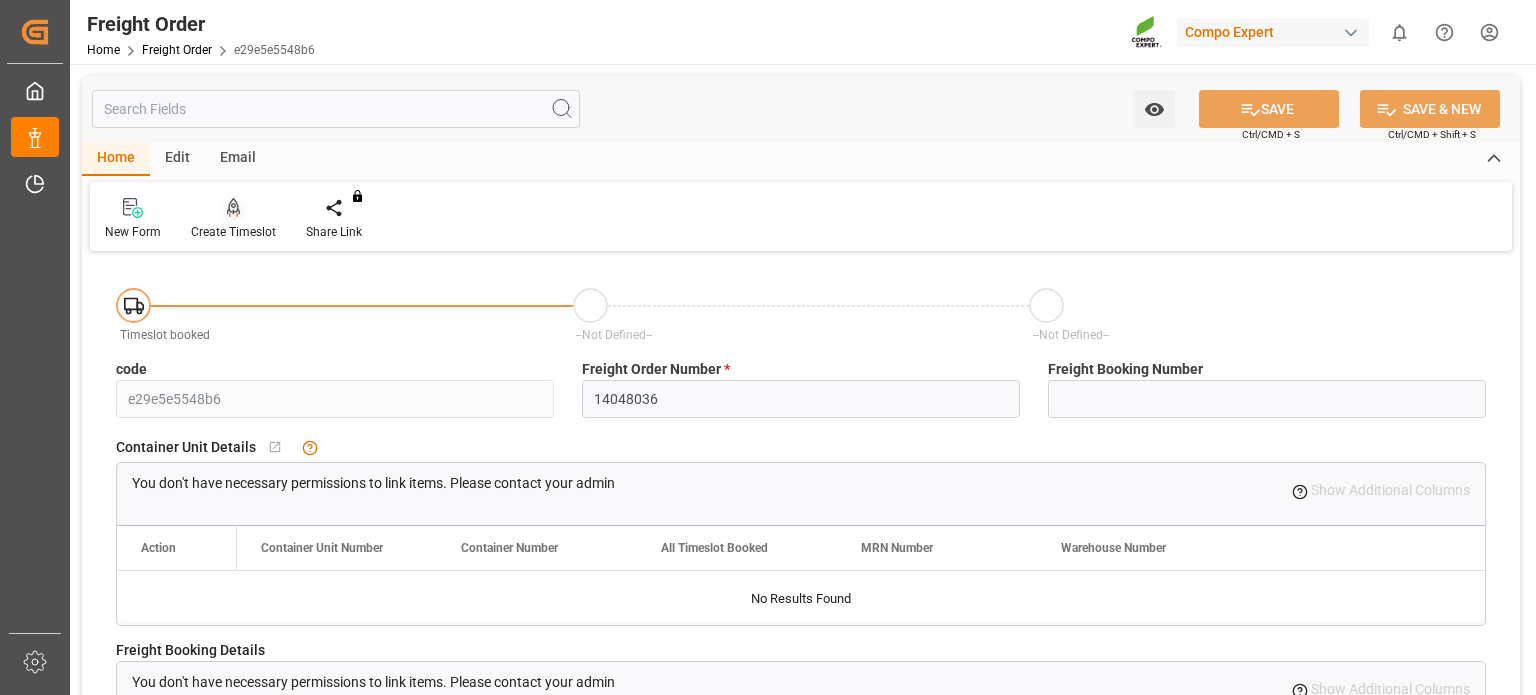 click on "Create Timeslot" at bounding box center (233, 232) 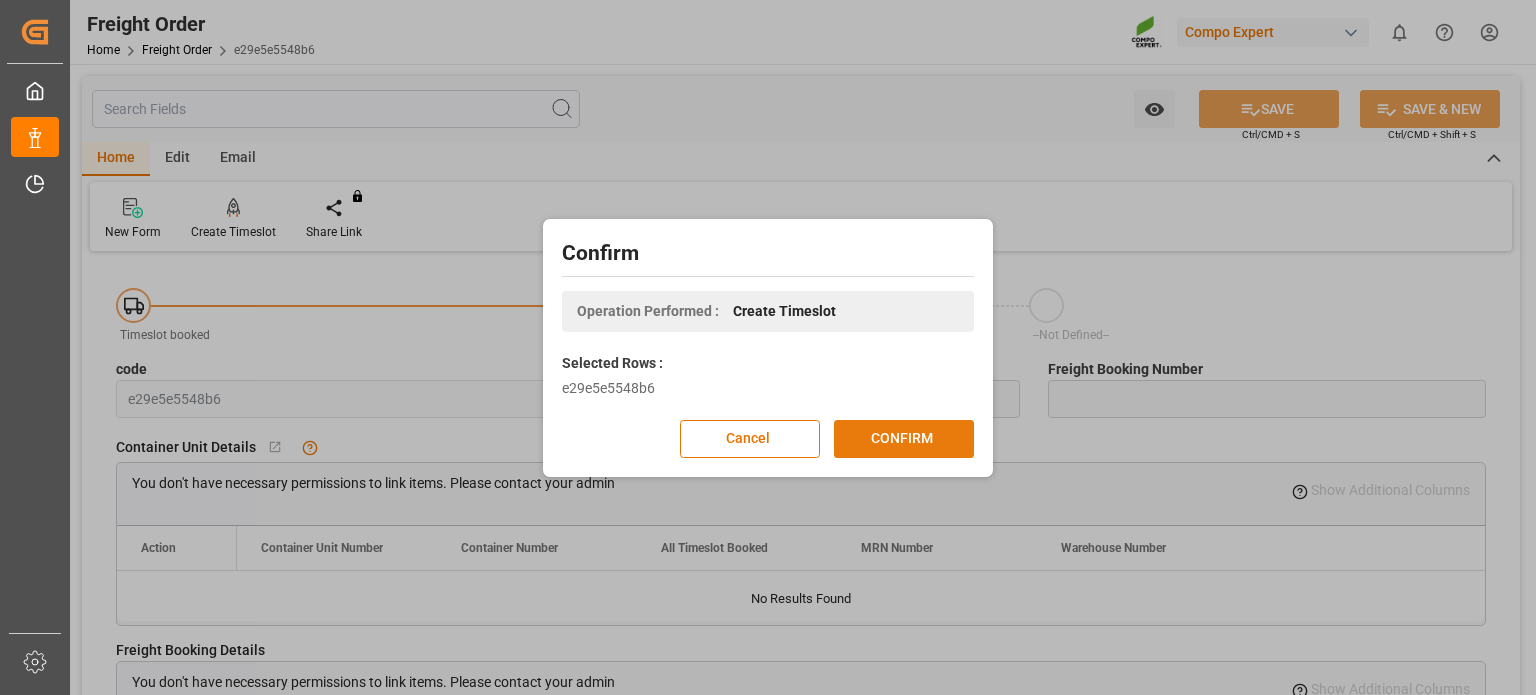 click on "CONFIRM" at bounding box center [904, 439] 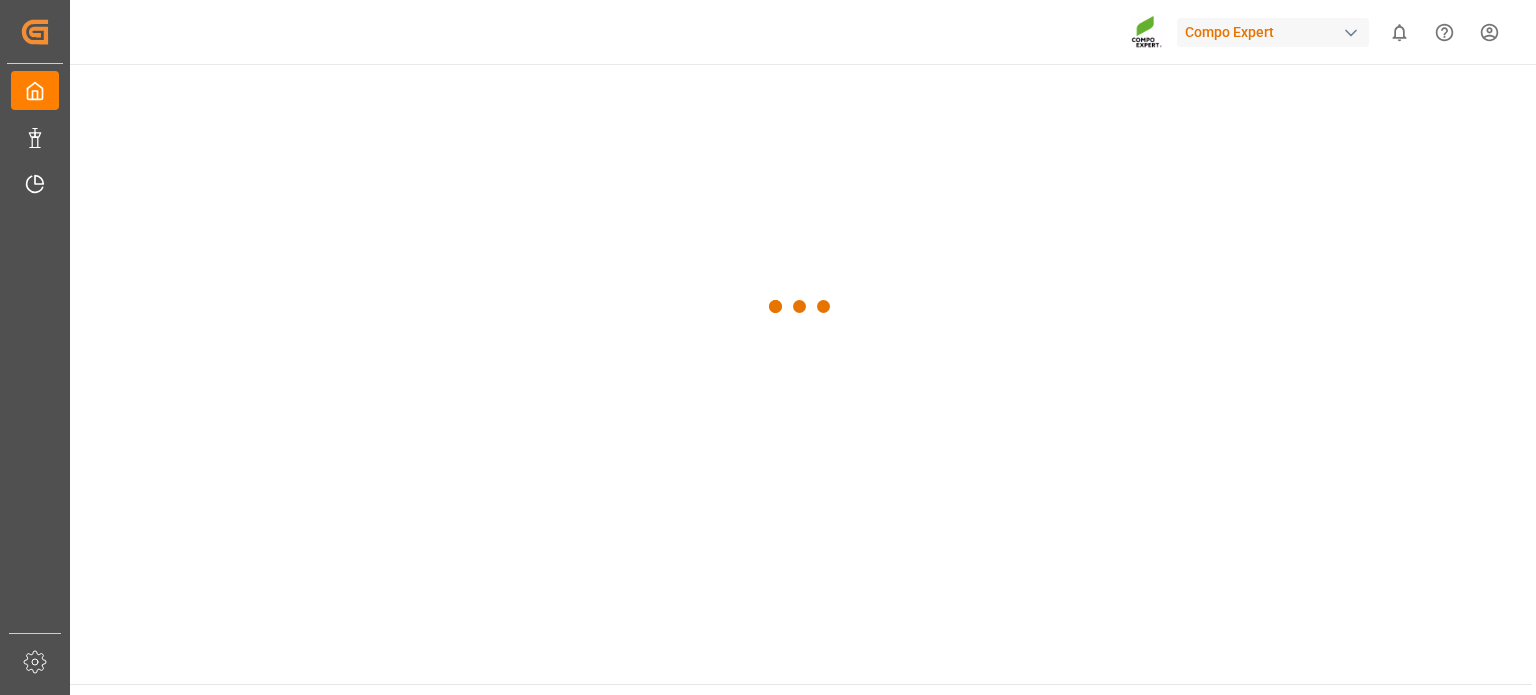 scroll, scrollTop: 0, scrollLeft: 0, axis: both 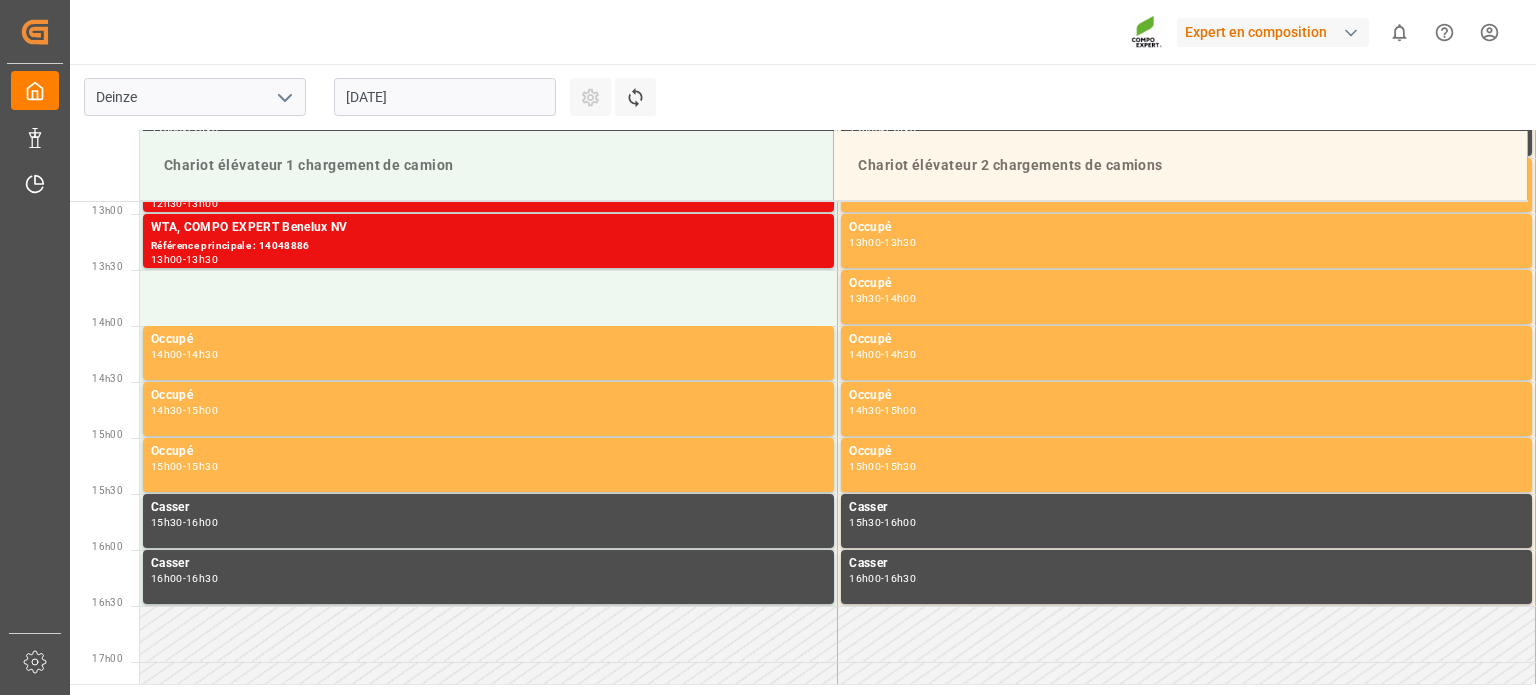 click on "11.07.2025" at bounding box center [445, 97] 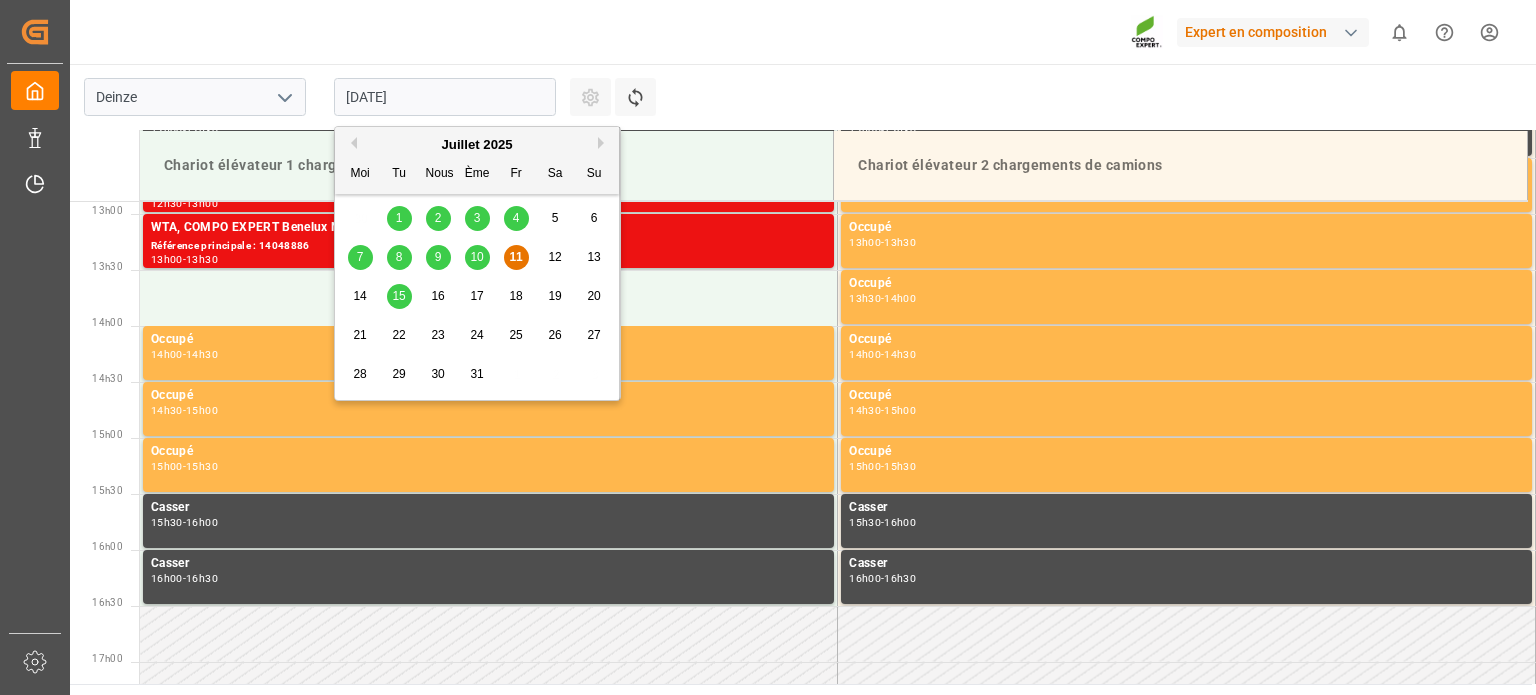click on "16" at bounding box center [437, 296] 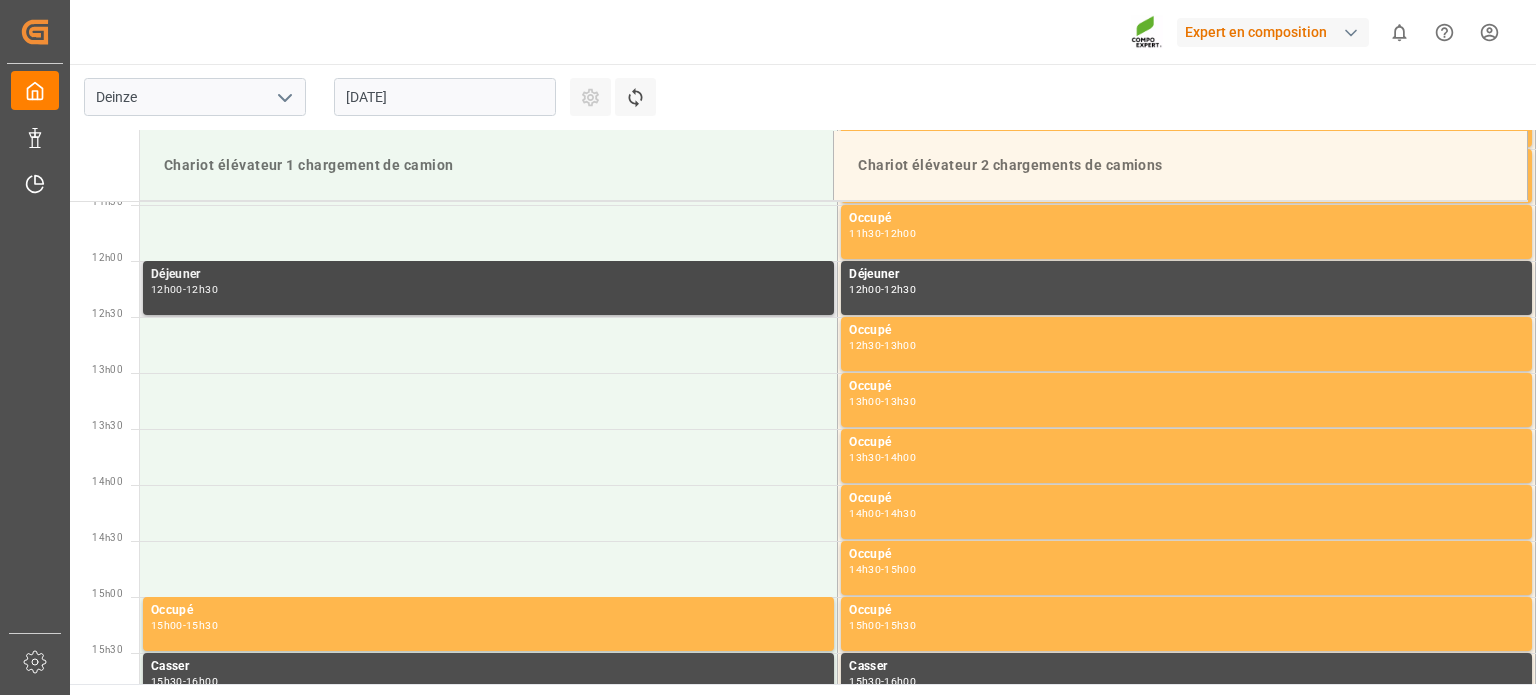 scroll, scrollTop: 1143, scrollLeft: 0, axis: vertical 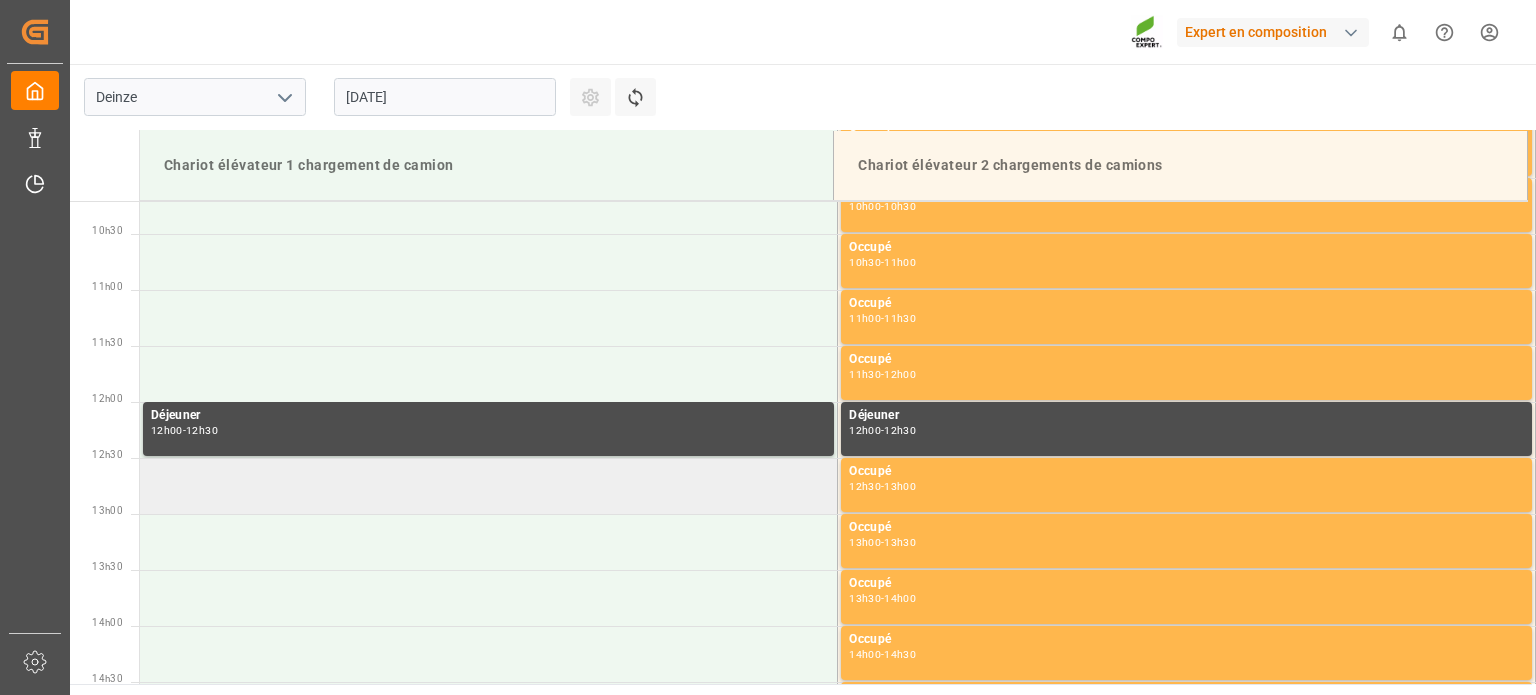 click at bounding box center [489, 486] 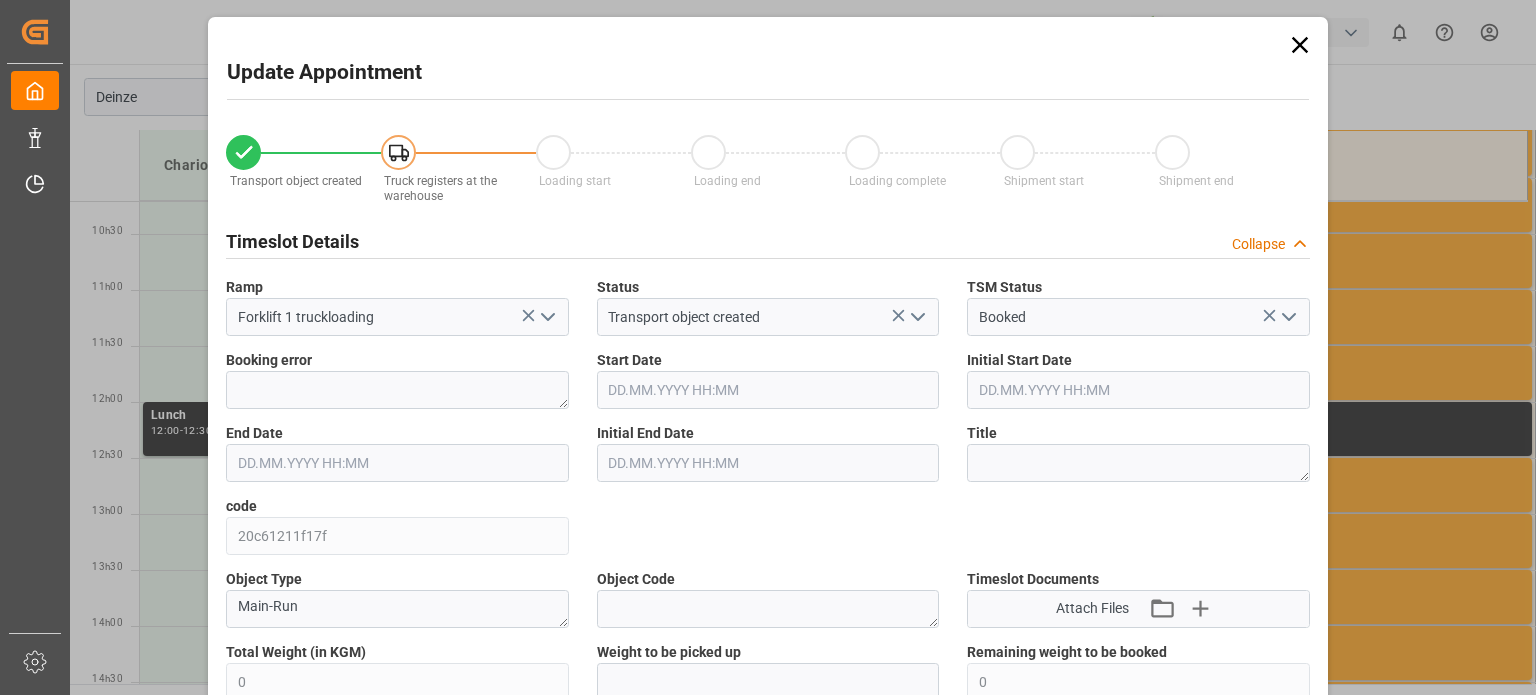 type on "0" 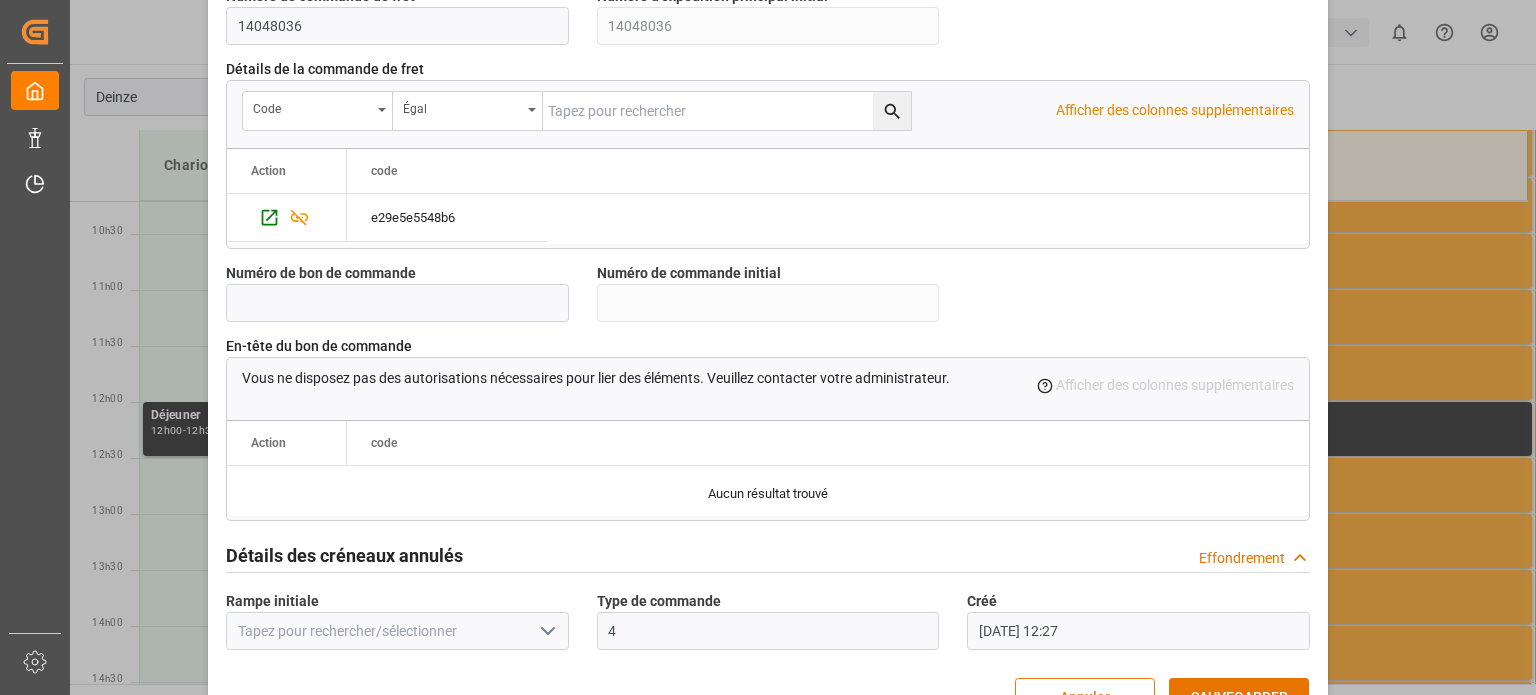 scroll, scrollTop: 1936, scrollLeft: 0, axis: vertical 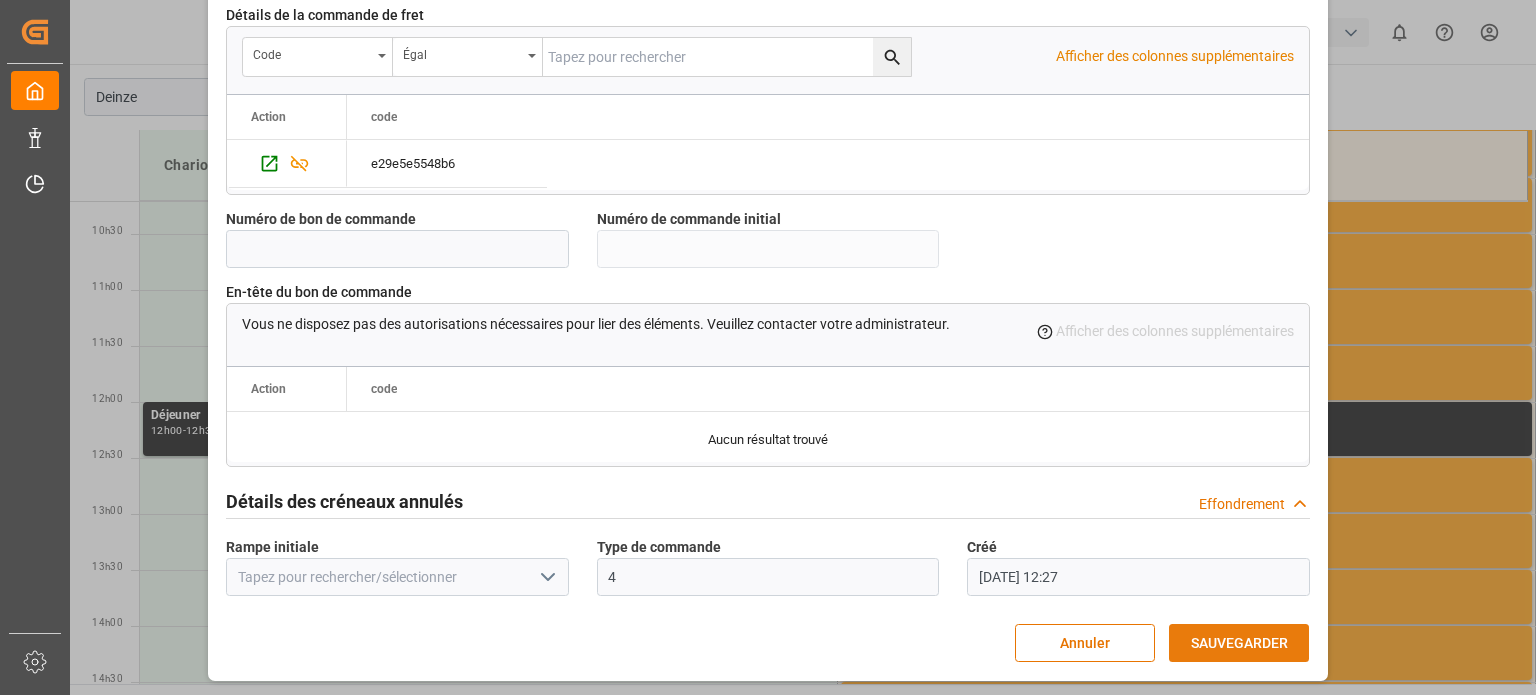 click on "SAUVEGARDER" at bounding box center (1239, 643) 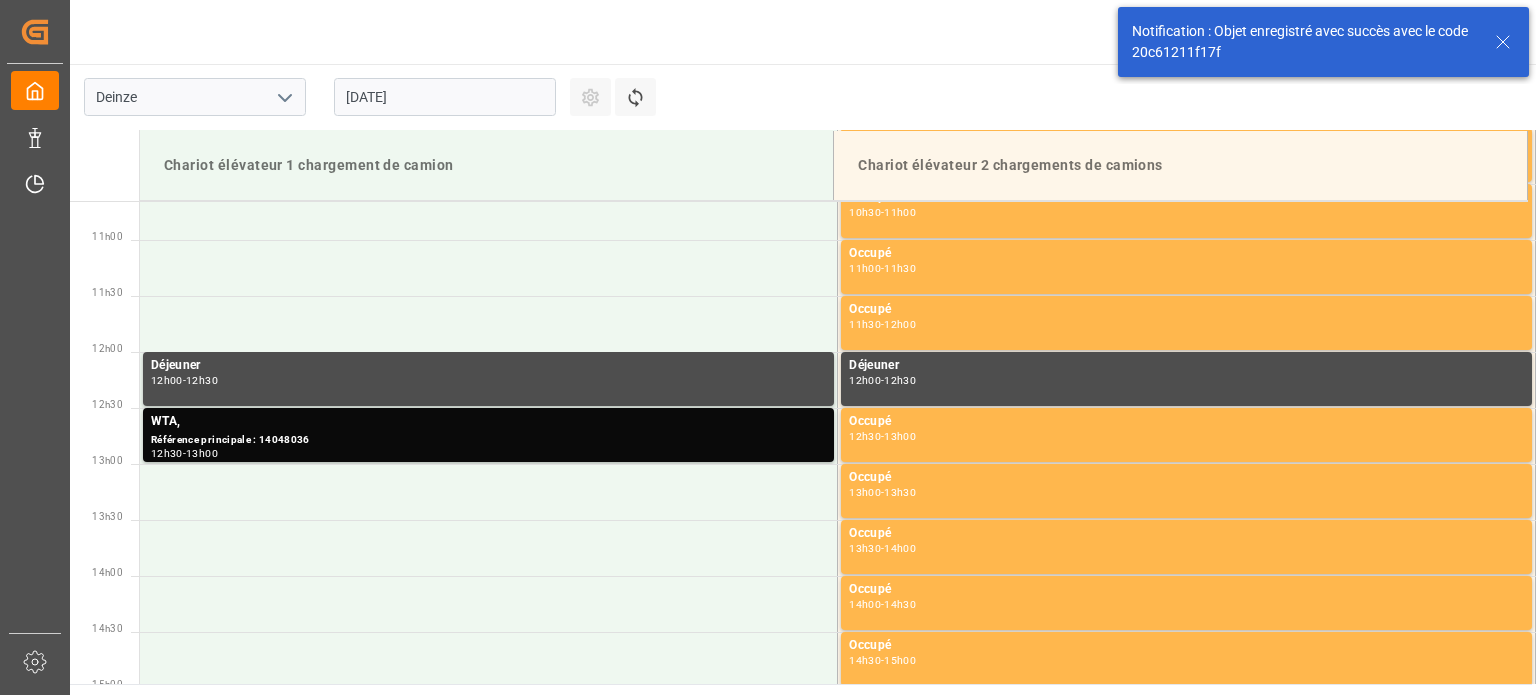 scroll, scrollTop: 1219, scrollLeft: 0, axis: vertical 